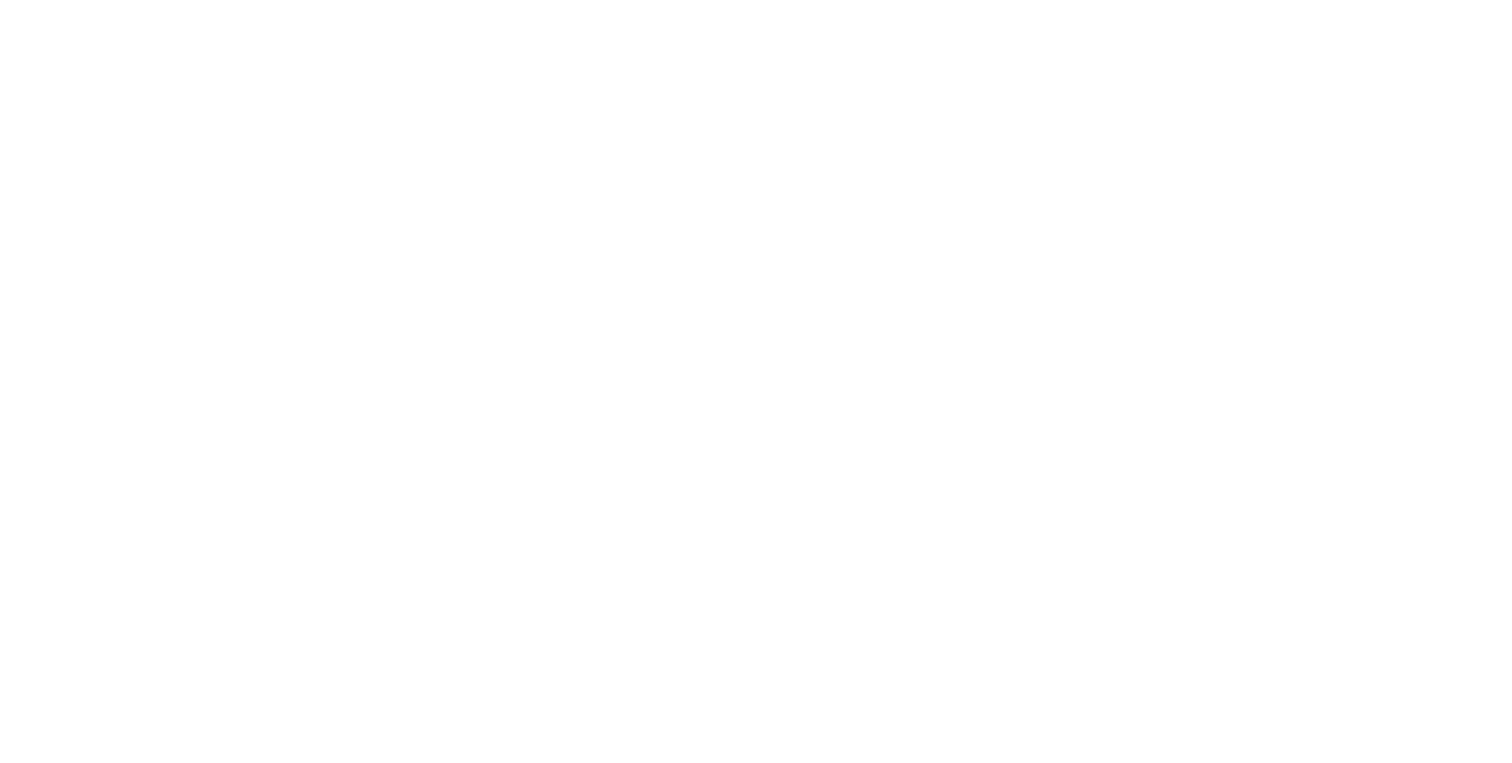 scroll, scrollTop: 0, scrollLeft: 0, axis: both 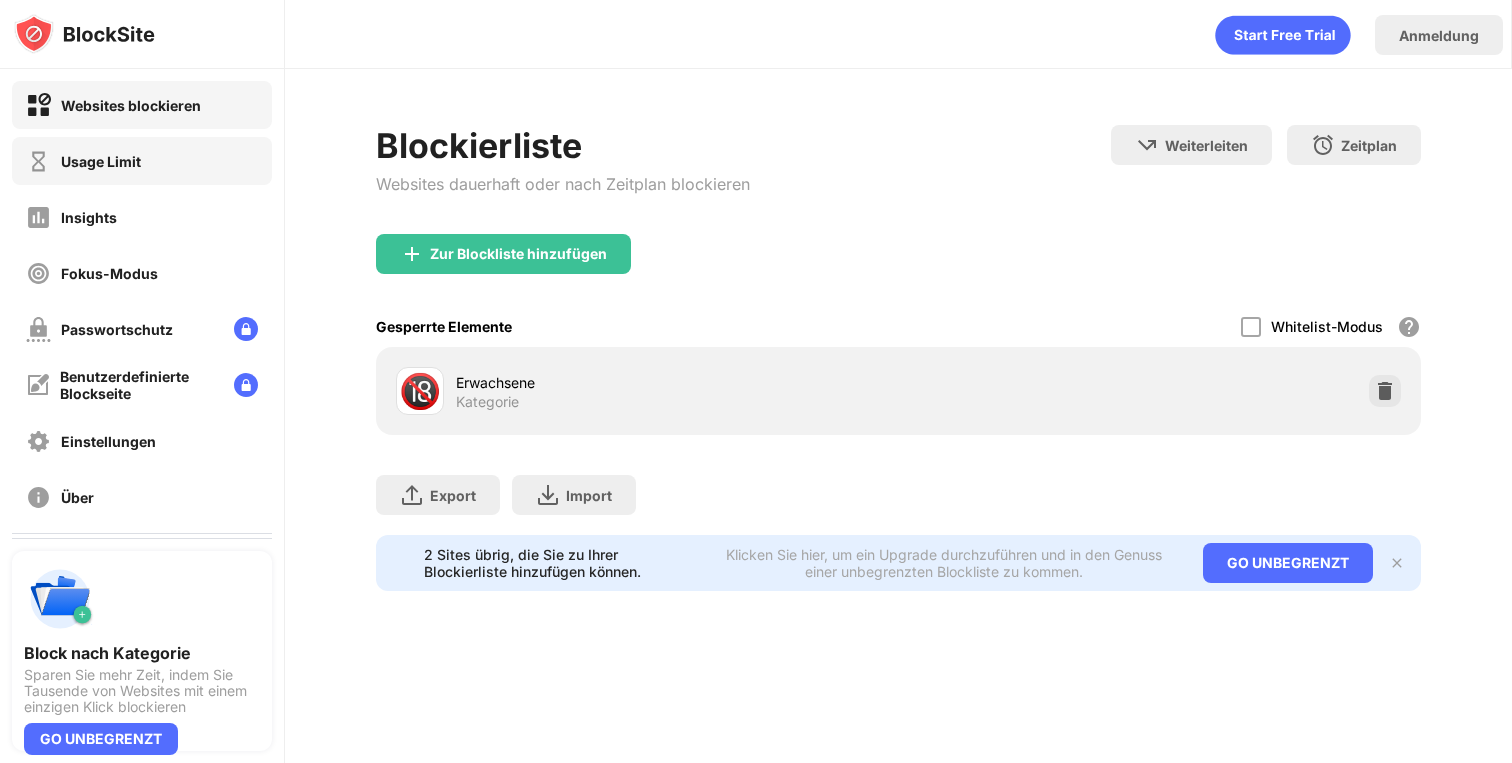 click on "Usage Limit" at bounding box center [142, 161] 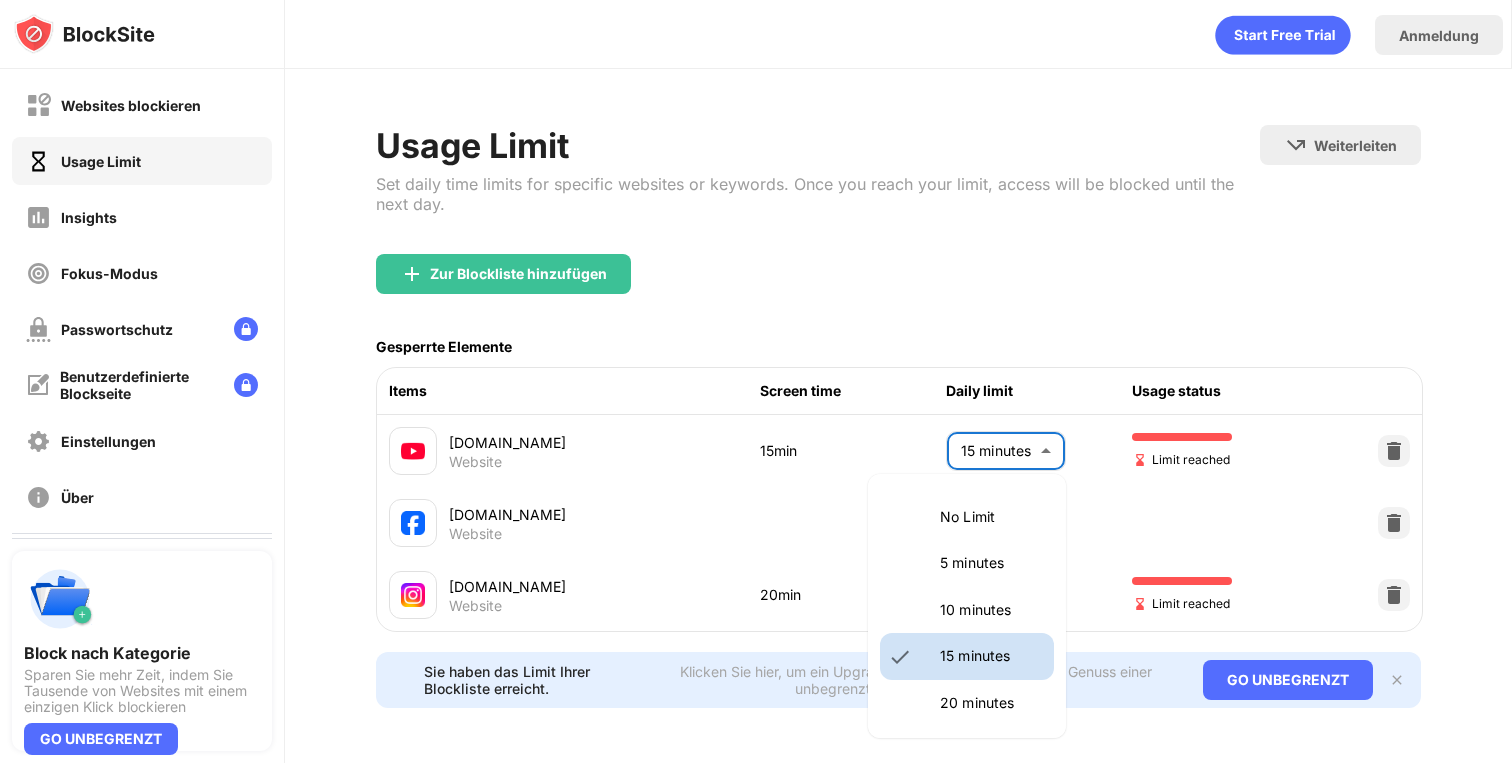 click on "Websites blockieren Usage Limit Insights Fokus-Modus Passwortschutz Benutzerdefinierte Blockseite Einstellungen Über Blockieren von Synchronisierung mit anderen Geräten Behinderte Block nach Kategorie Sparen Sie mehr Zeit, indem Sie Tausende von Websites mit einem einzigen Klick blockieren GO UNBEGRENZT Anmeldung Usage Limit Set daily time limits for specific websites or keywords. Once you reach your limit, access will be blocked until the next day. Weiterleiten Hier klicken, um eine Weiterleitungs-URL festzulegen Zur Blockliste hinzufügen Gesperrte Elemente Items Screen time Daily limit Usage status youtube.com Website 15min 15 minutes ** ​ Limit reached facebook.com Website 5 minutes * ​ instagram.com Website 20min 20 minutes ** ​ Limit reached Sie haben das Limit Ihrer Blockliste erreicht. Klicken Sie hier, um ein Upgrade durchzuführen und in den Genuss einer unbegrenzten Blockliste zu kommen. GO UNBEGRENZT
No Limit 5 minutes 10 minutes 15 minutes 20 minutes 25 minutes 30 minutes 2 hours" at bounding box center [756, 381] 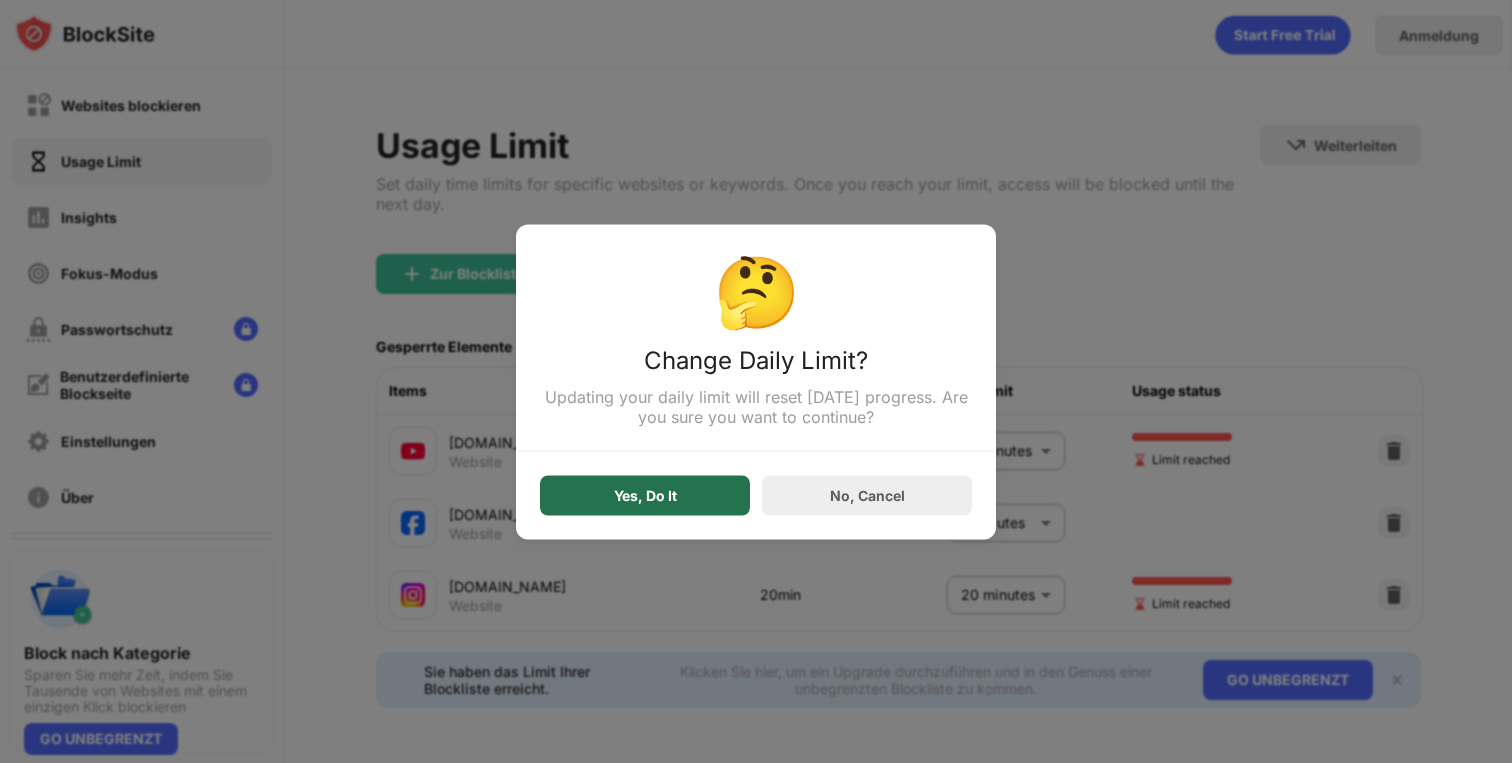 click on "Yes, Do It" at bounding box center [645, 495] 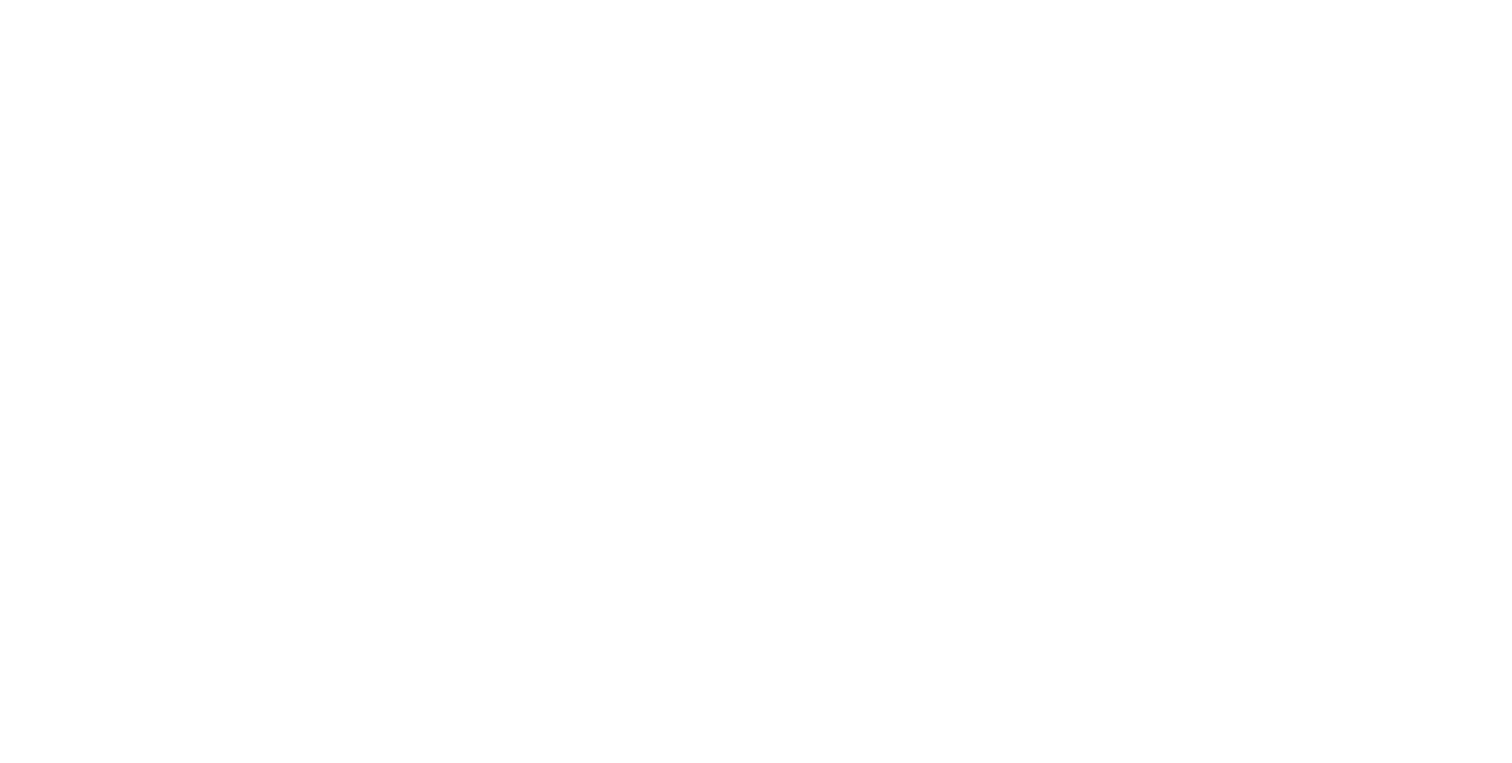 scroll, scrollTop: 0, scrollLeft: 0, axis: both 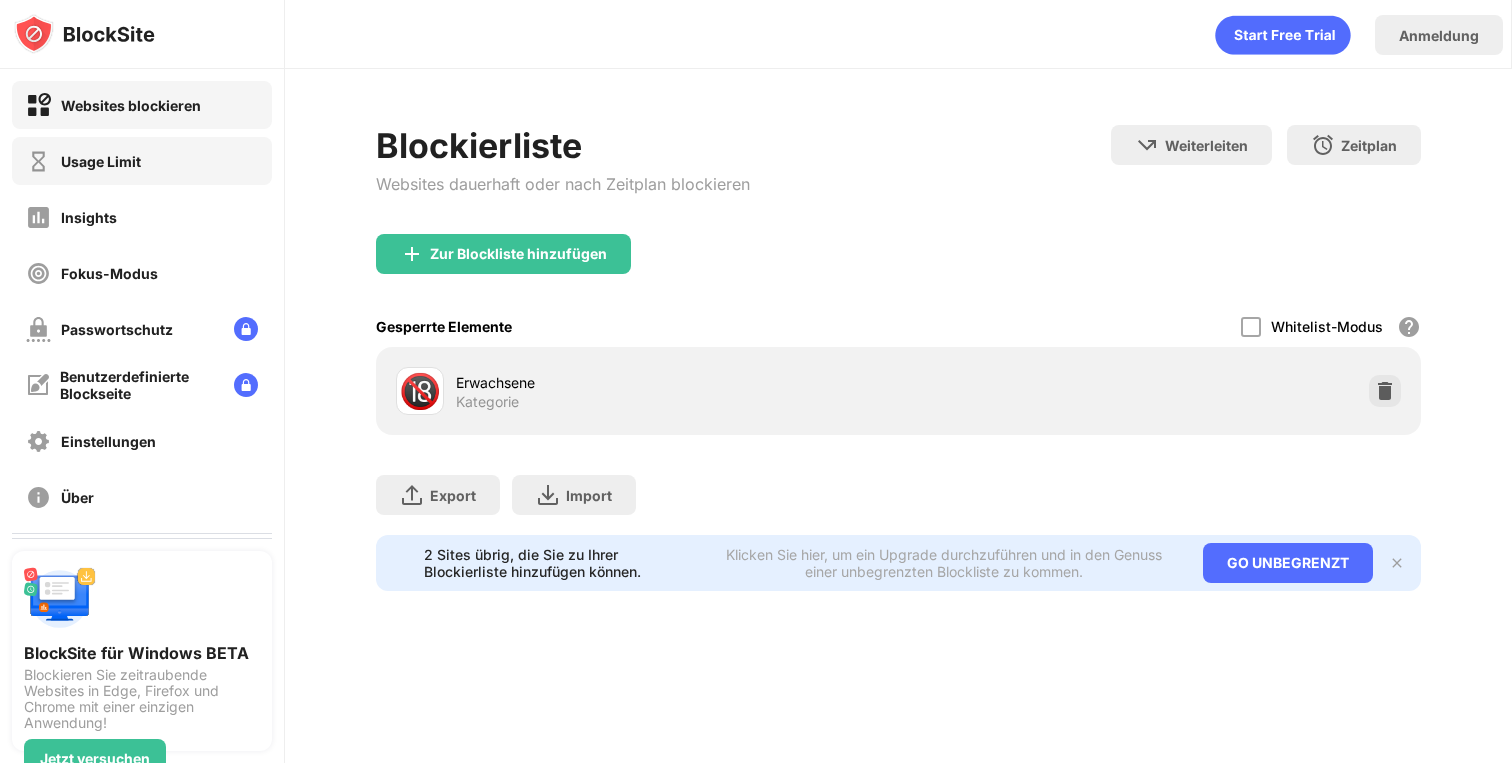 click on "Usage Limit" at bounding box center [142, 161] 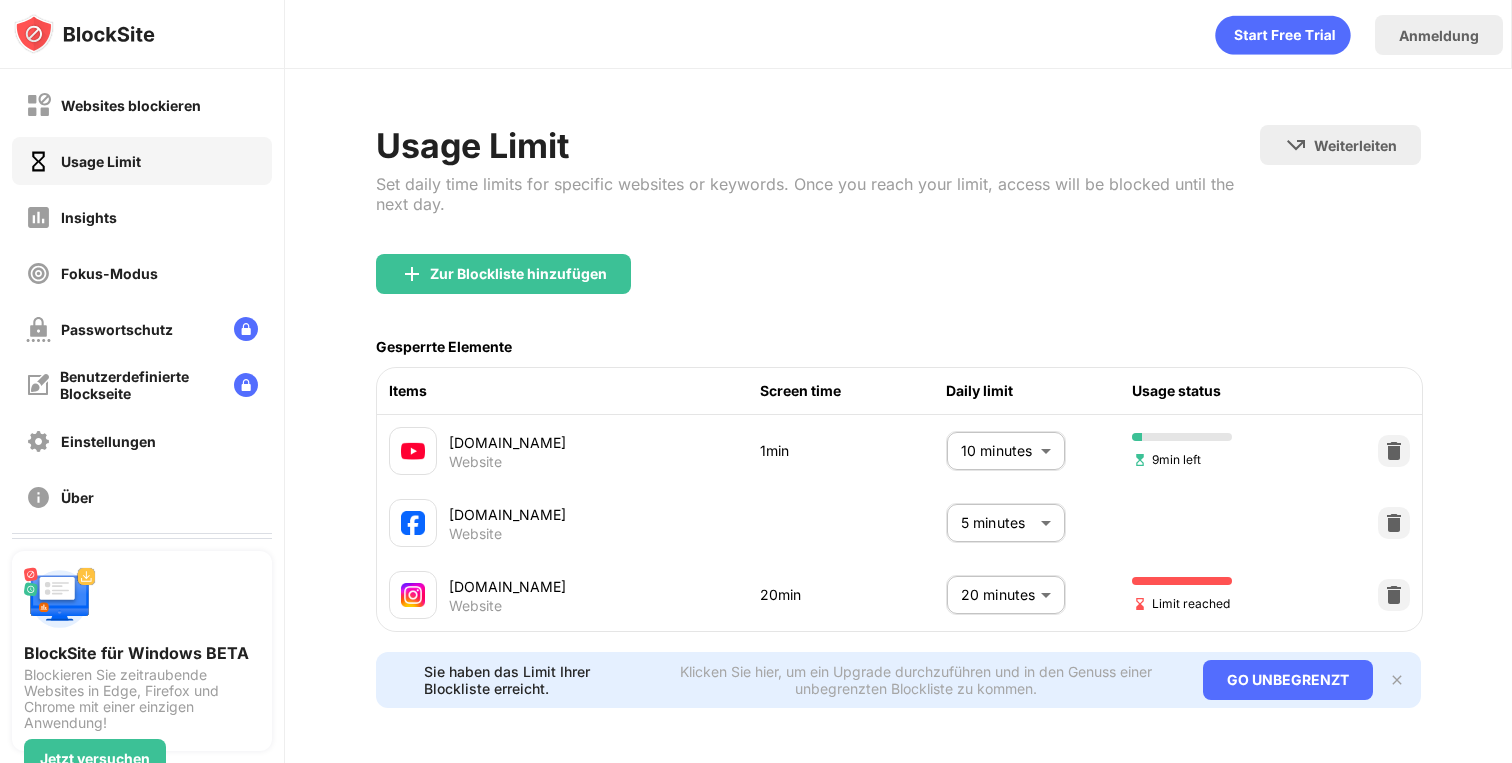 click on "Websites blockieren Usage Limit Insights Fokus-Modus Passwortschutz Benutzerdefinierte Blockseite Einstellungen Über Blockieren von Synchronisierung mit anderen Geräten Behinderte BlockSite für Windows BETA Blockieren Sie zeitraubende Websites in Edge, Firefox und Chrome mit einer einzigen Anwendung! Jetzt versuchen Anmeldung Usage Limit Set daily time limits for specific websites or keywords. Once you reach your limit, access will be blocked until the next day. Weiterleiten Hier klicken, um eine Weiterleitungs-URL festzulegen Zur Blockliste hinzufügen Gesperrte Elemente Items Screen time Daily limit Usage status youtube.com Website 1min 10 minutes ** ​ 9min left facebook.com Website 5 minutes * ​ instagram.com Website 20min 20 minutes ** ​ Limit reached Sie haben das Limit Ihrer Blockliste erreicht. Klicken Sie hier, um ein Upgrade durchzuführen und in den Genuss einer unbegrenzten Blockliste zu kommen. GO UNBEGRENZT" at bounding box center (756, 381) 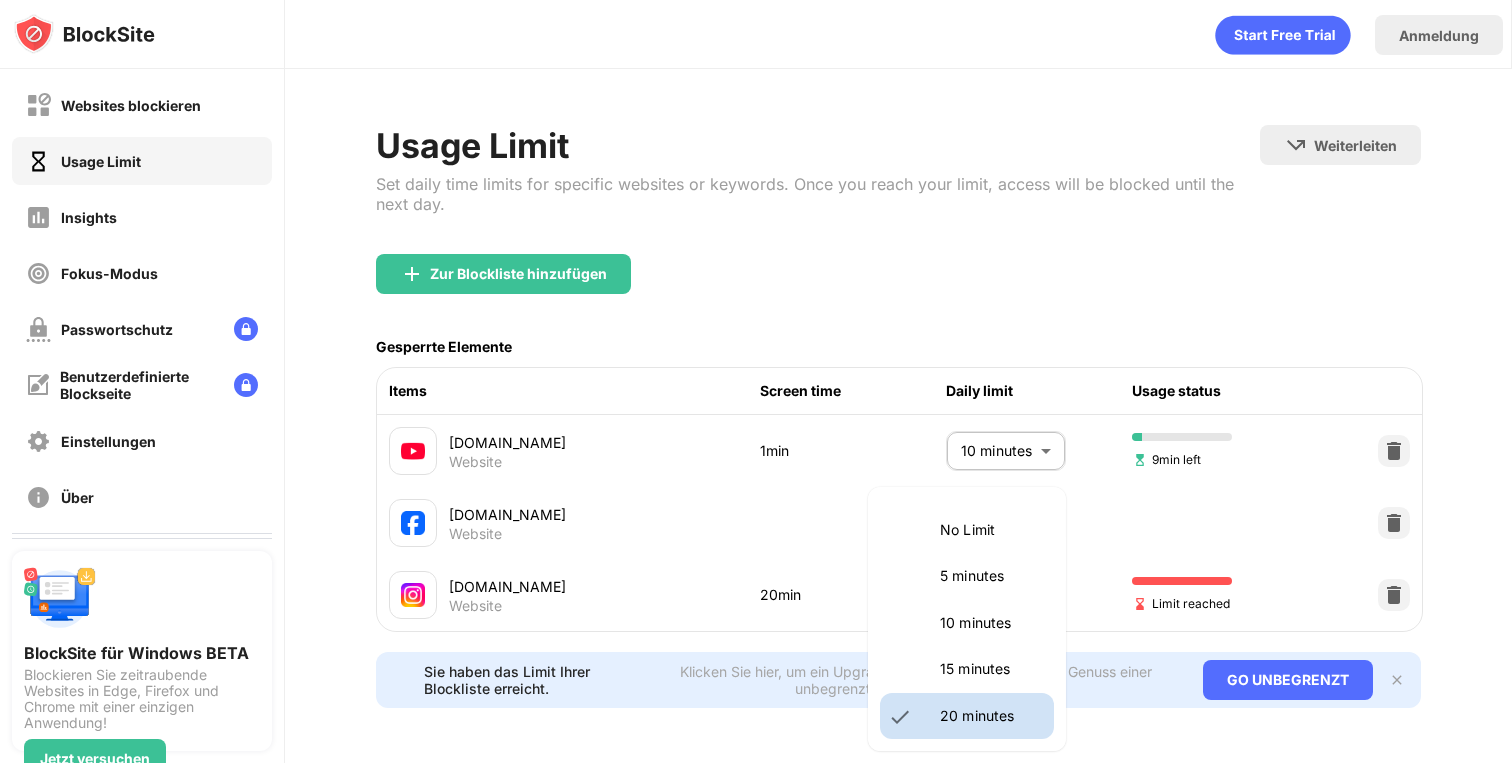 click on "15 minutes" at bounding box center (967, 669) 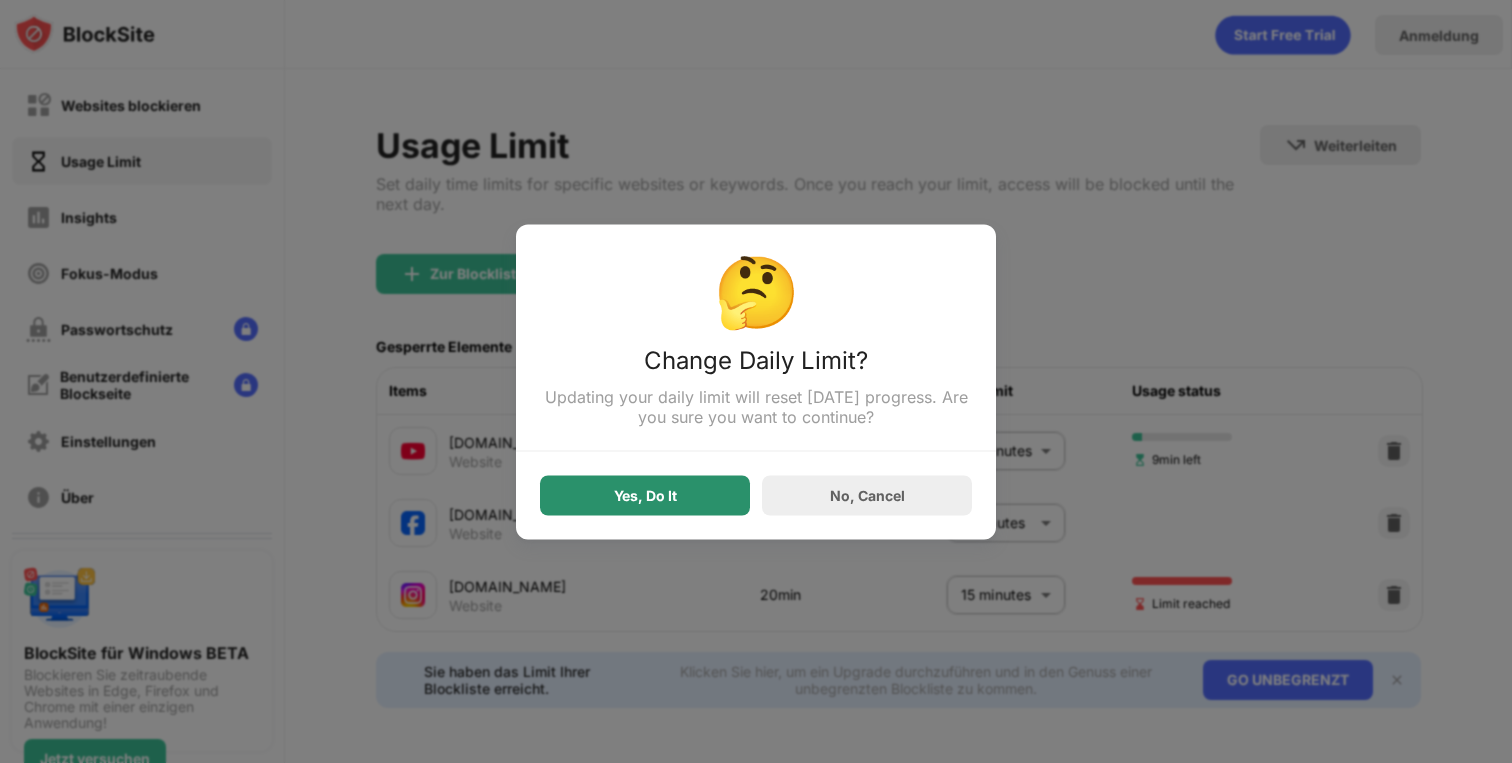click on "Yes, Do It" at bounding box center [645, 495] 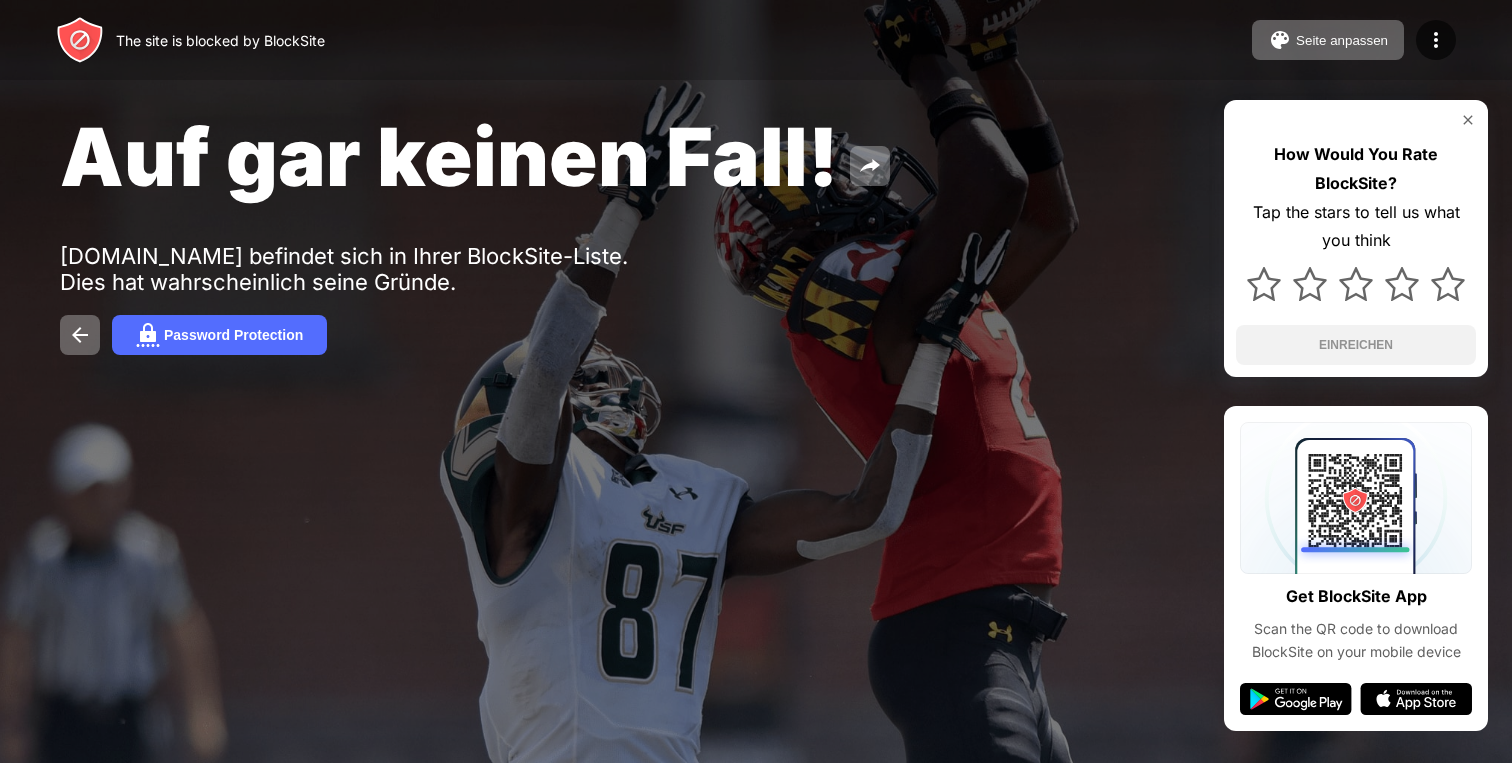 scroll, scrollTop: 0, scrollLeft: 0, axis: both 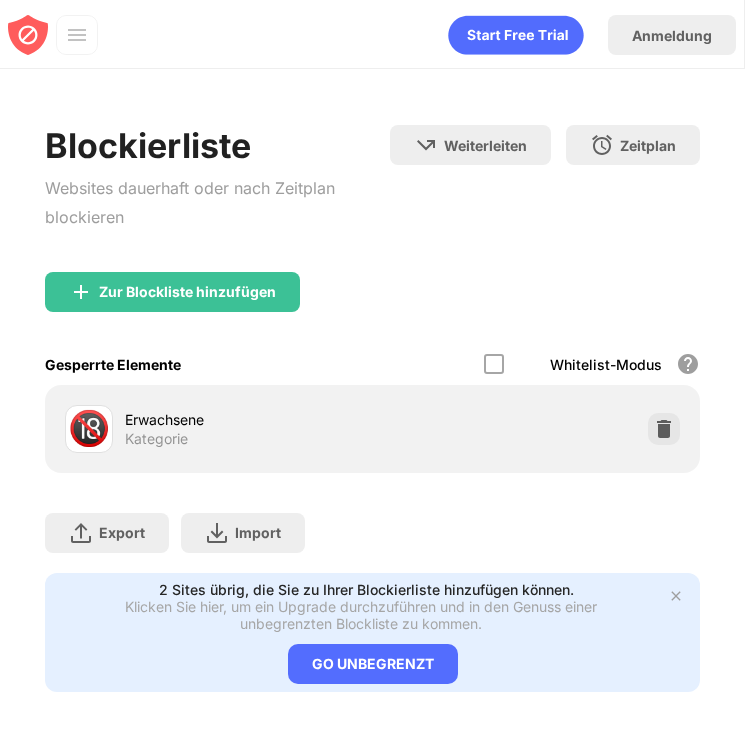 click on "Erwachsene" at bounding box center [249, 419] 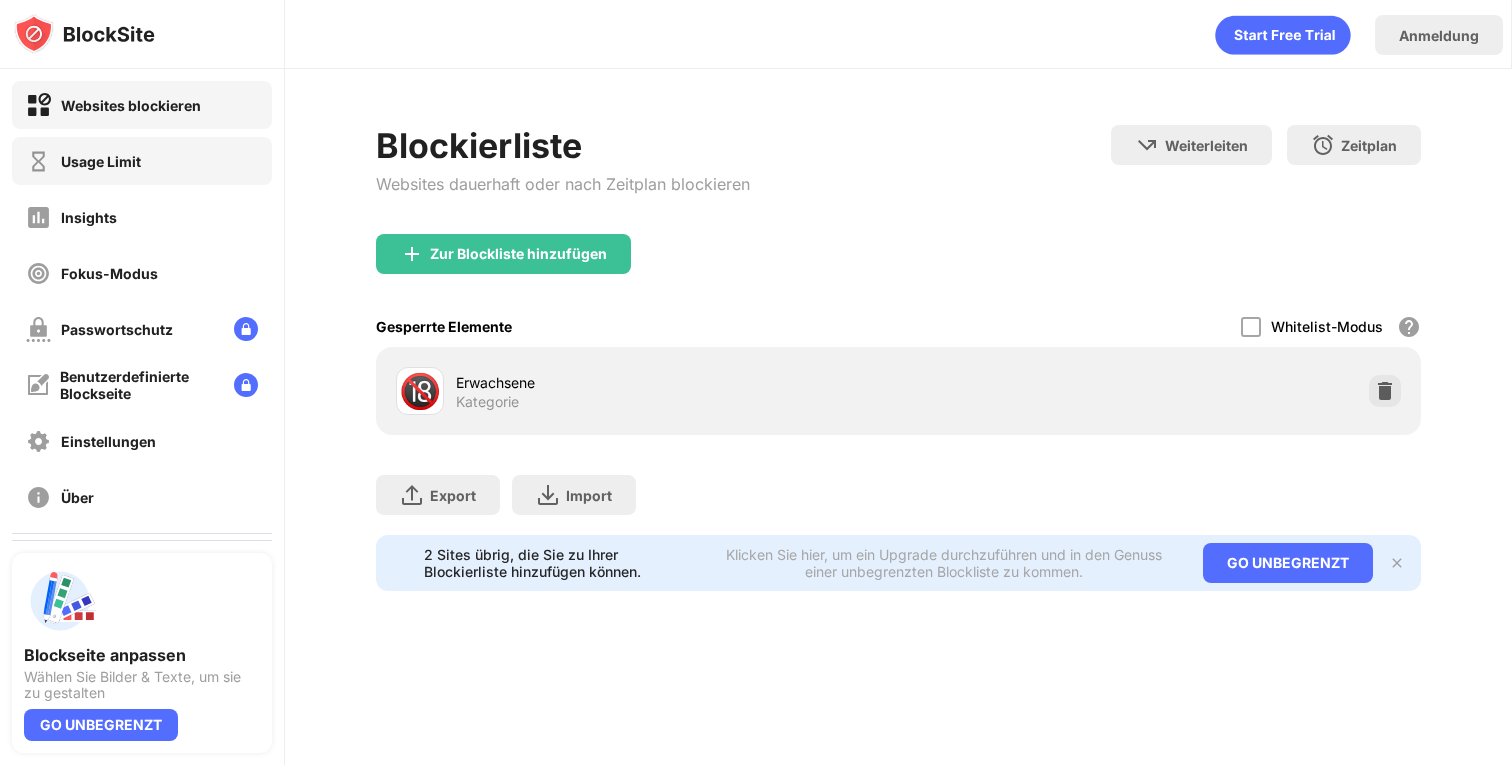 click on "Usage Limit" at bounding box center (142, 161) 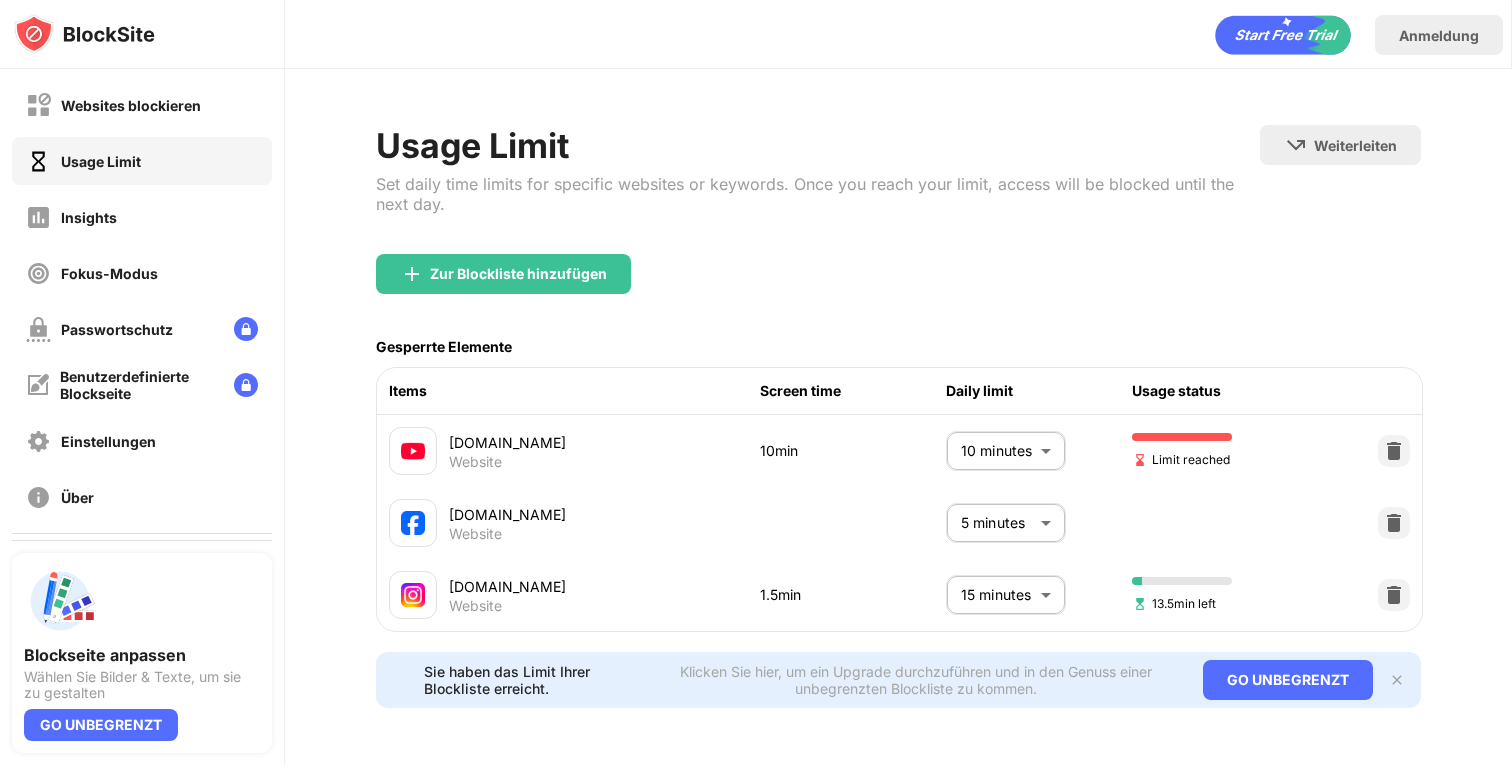 click on "Websites blockieren Usage Limit Insights Fokus-Modus Passwortschutz Benutzerdefinierte Blockseite Einstellungen Über Blockieren von Synchronisierung mit anderen Geräten Behinderte Blockseite anpassen Wählen Sie Bilder & Texte, um sie zu gestalten GO UNBEGRENZT Anmeldung Usage Limit Set daily time limits for specific websites or keywords. Once you reach your limit, access will be blocked until the next day. Weiterleiten Hier klicken, um eine Weiterleitungs-URL festzulegen Zur Blockliste hinzufügen Gesperrte Elemente Items Screen time Daily limit Usage status [DOMAIN_NAME] Website 10min 10 minutes ** ​ Limit reached [DOMAIN_NAME] Website 5 minutes * ​ [DOMAIN_NAME] Website 1.5min 15 minutes ** ​ 13.5min left Sie haben das Limit Ihrer Blockliste erreicht. Klicken Sie hier, um ein Upgrade durchzuführen und in den Genuss einer unbegrenzten Blockliste zu kommen. GO UNBEGRENZT" at bounding box center [756, 382] 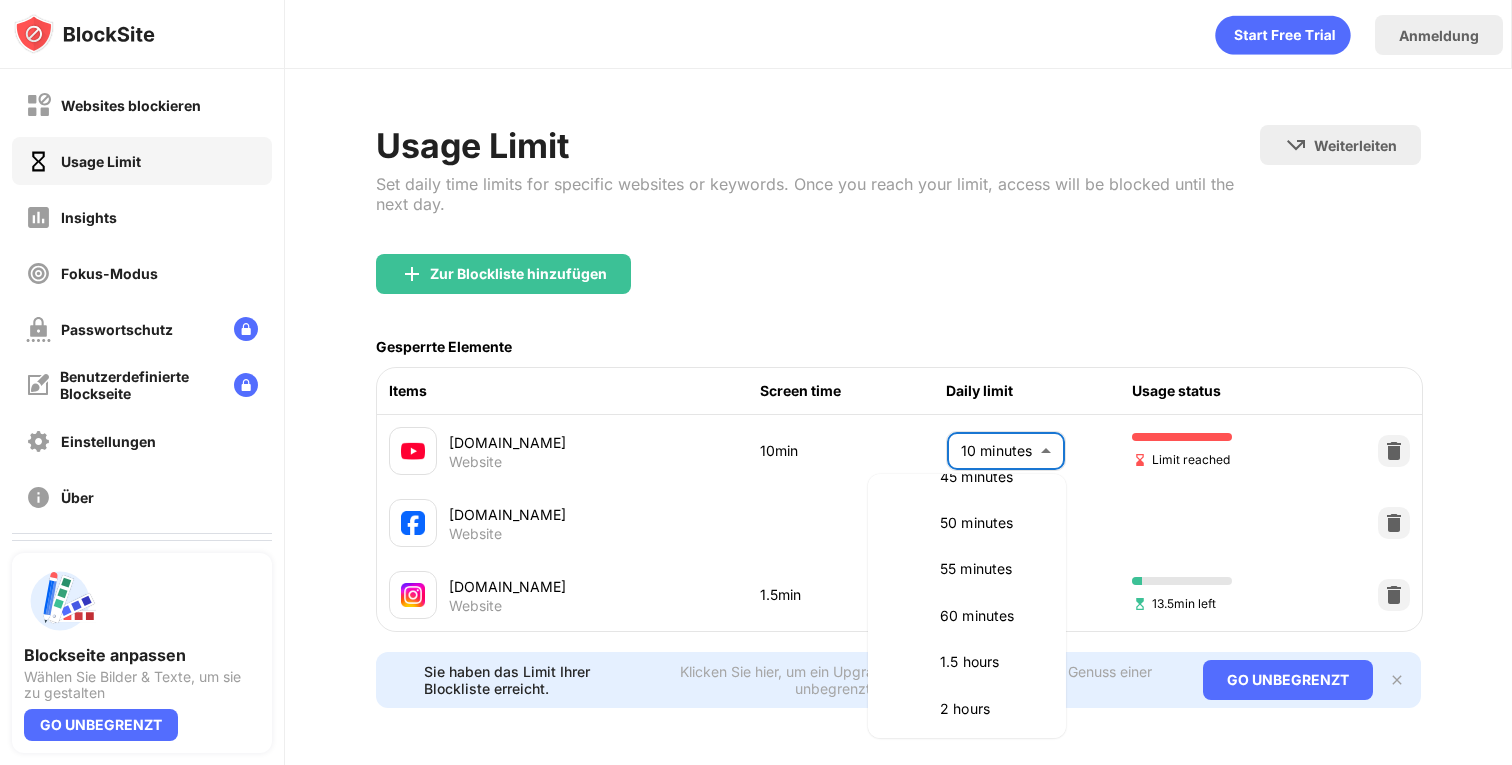 scroll, scrollTop: 465, scrollLeft: 0, axis: vertical 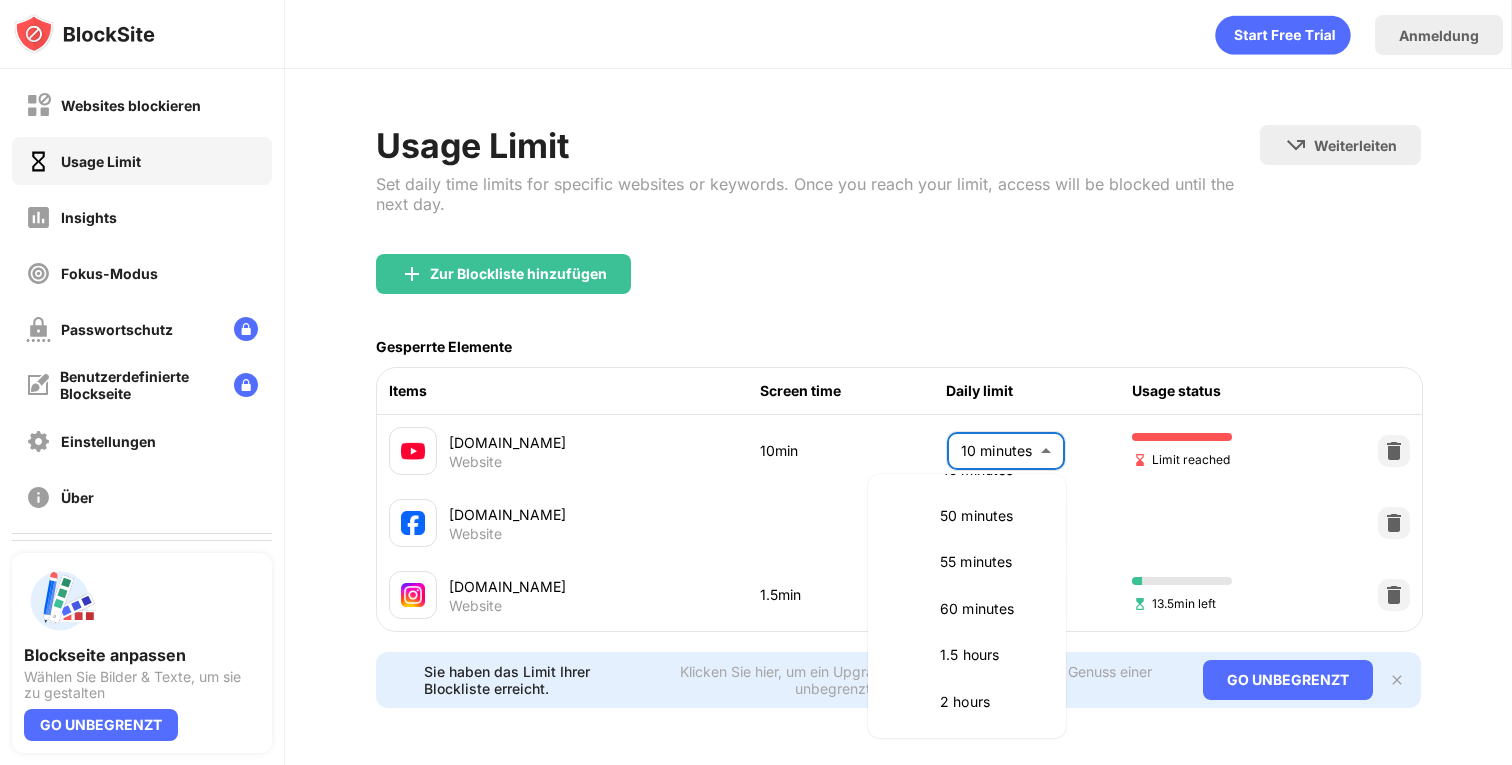 click on "60 minutes" at bounding box center [967, 609] 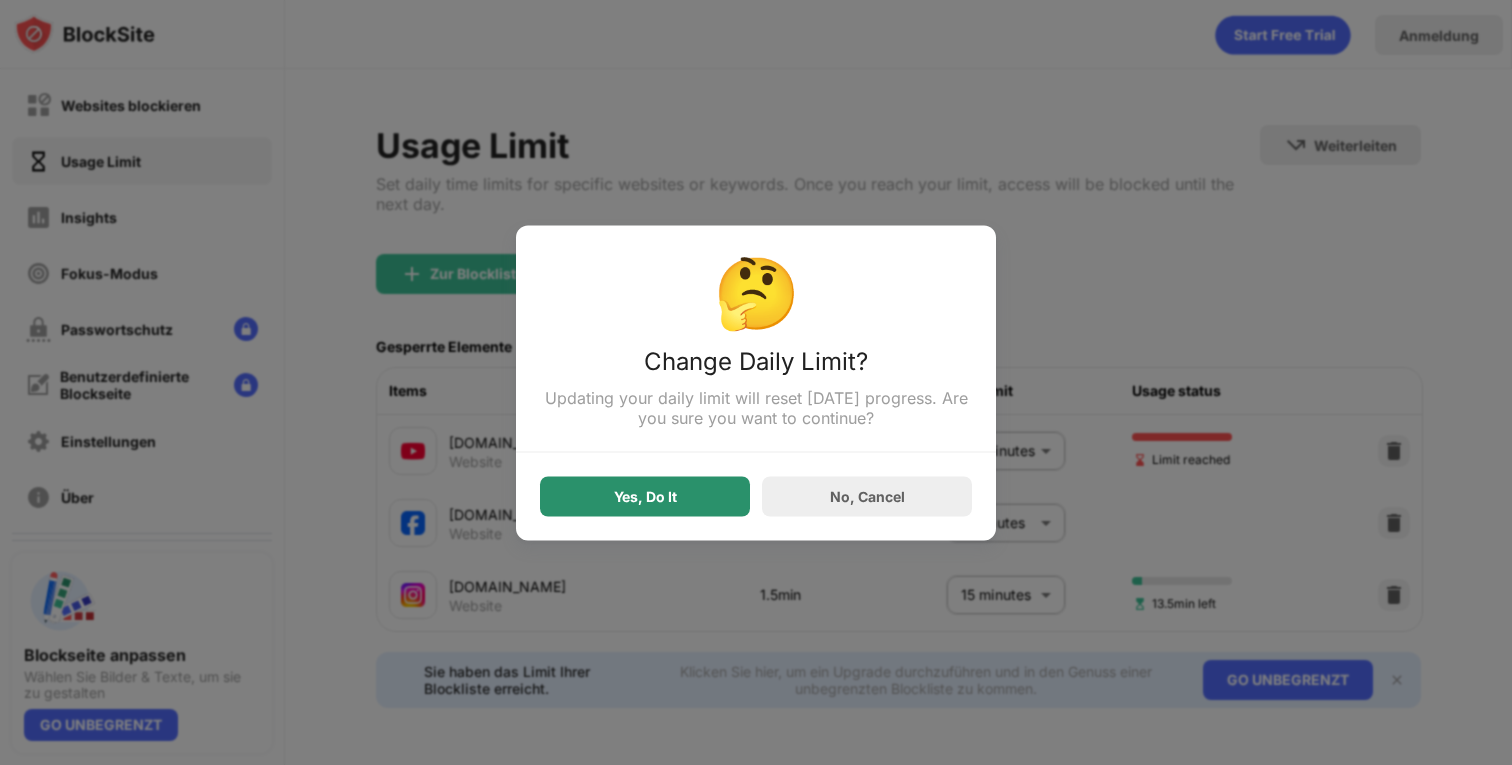 click on "Yes, Do It" at bounding box center [645, 496] 